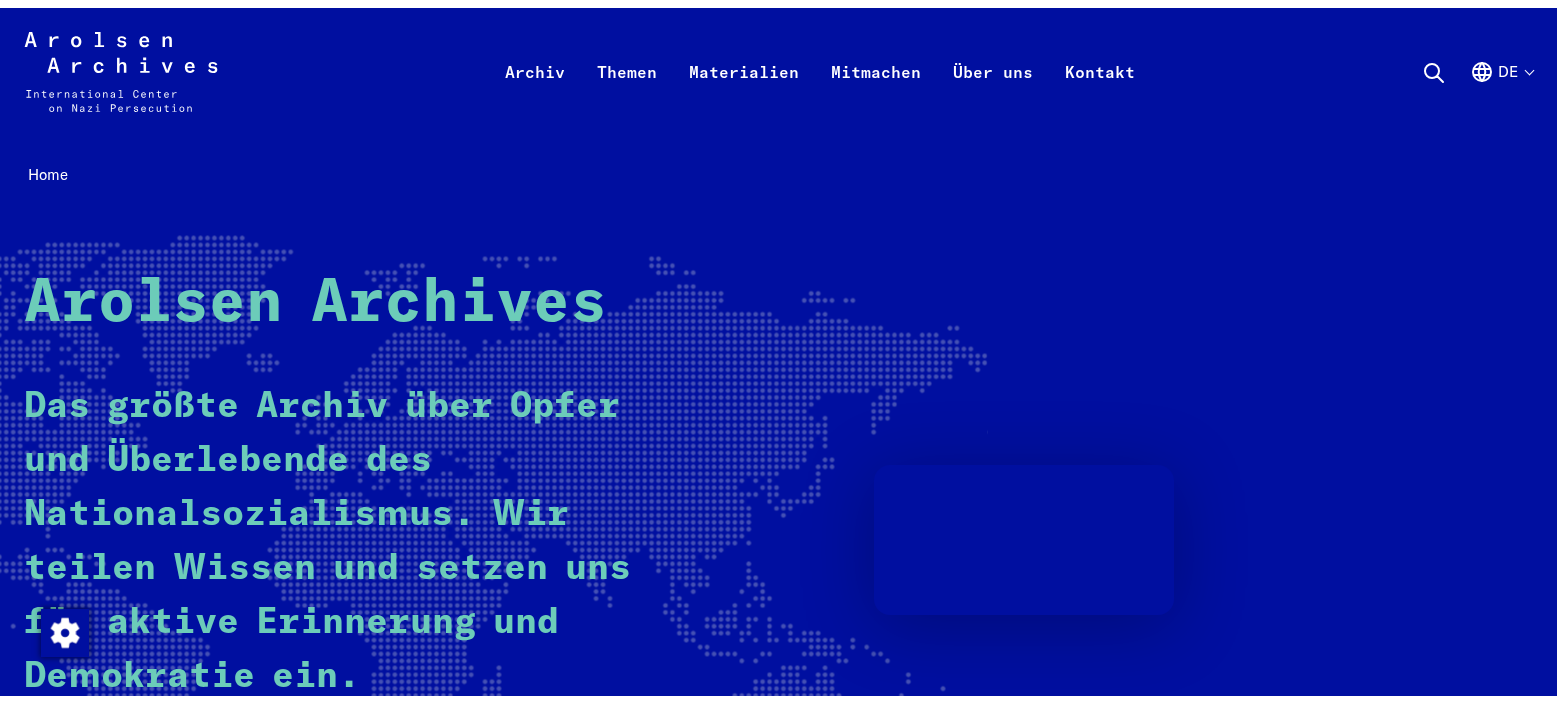 scroll, scrollTop: 0, scrollLeft: 0, axis: both 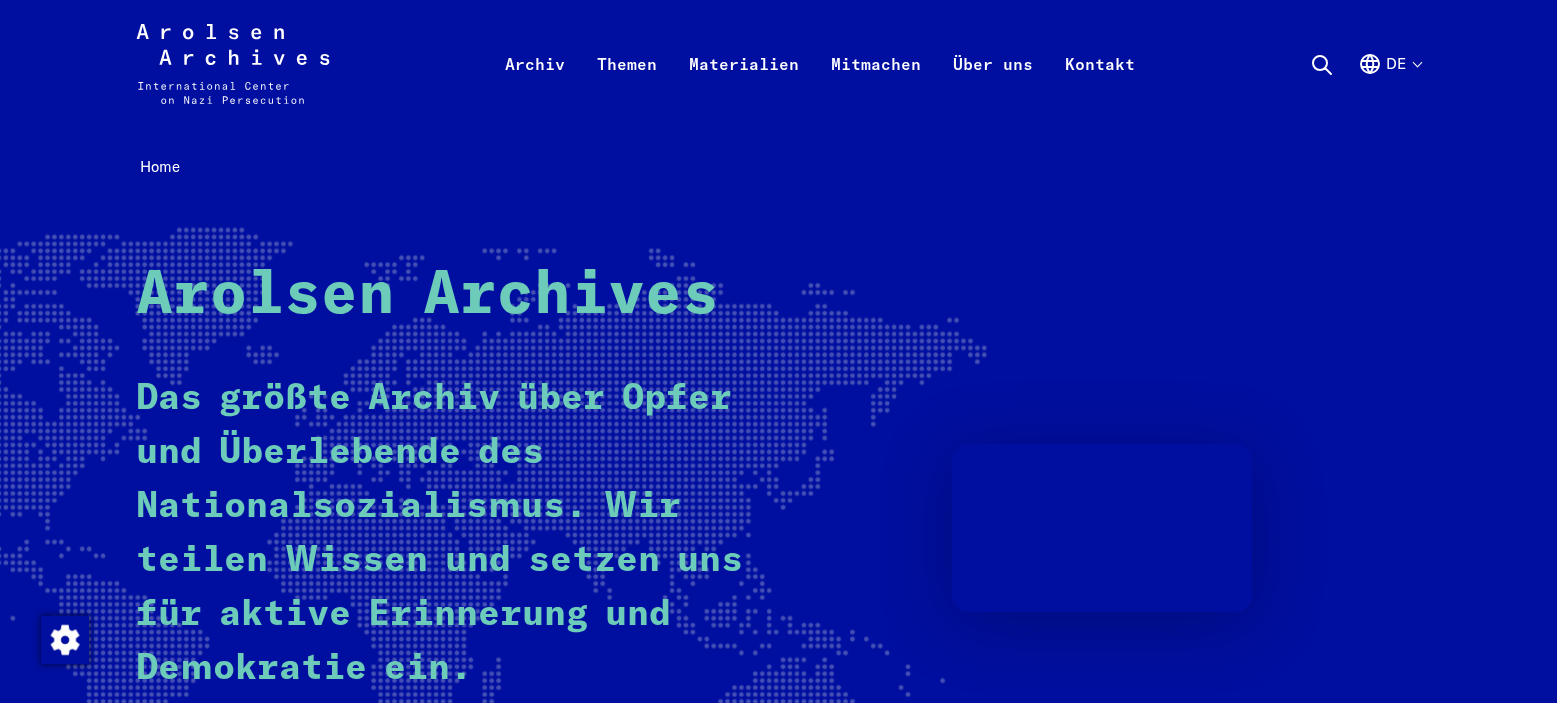click 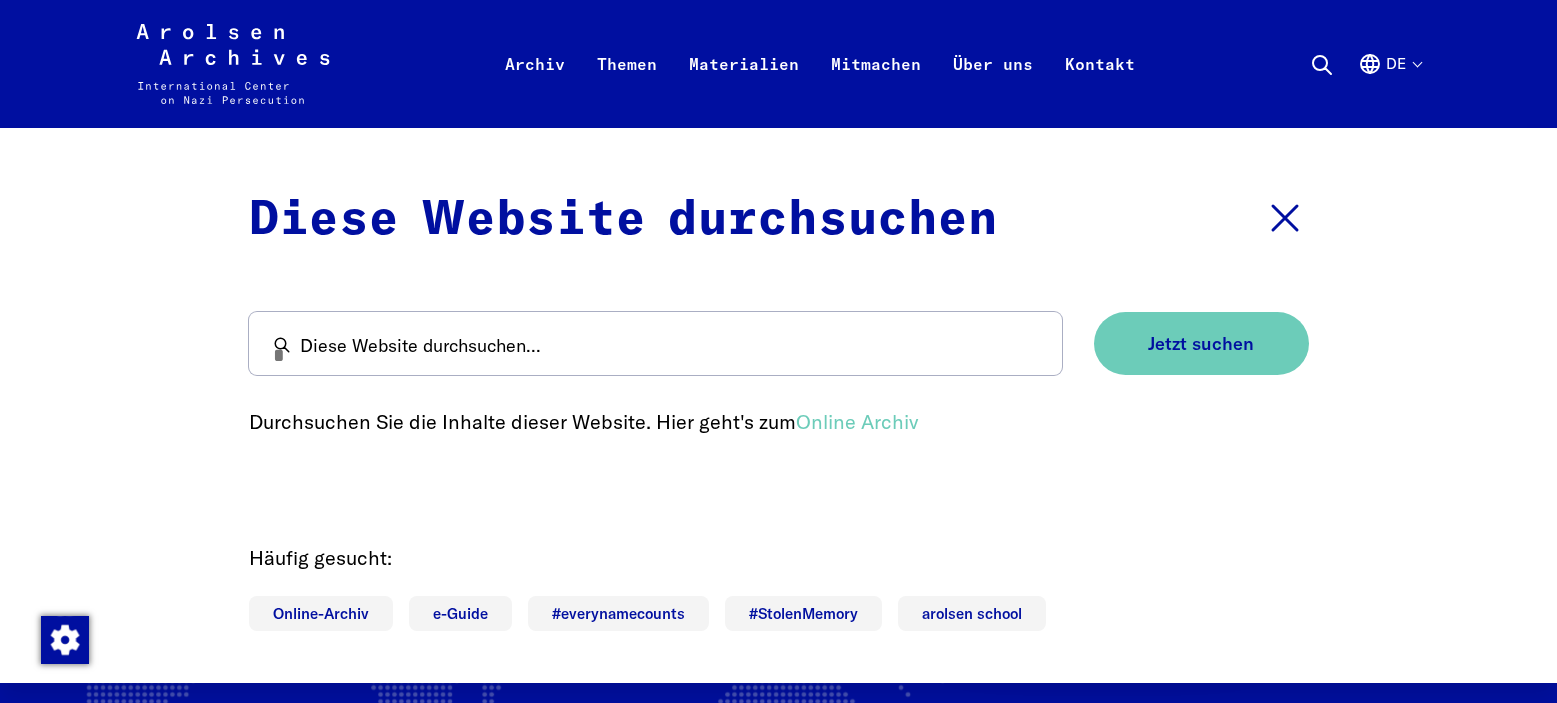 click on "de" at bounding box center [1389, 88] 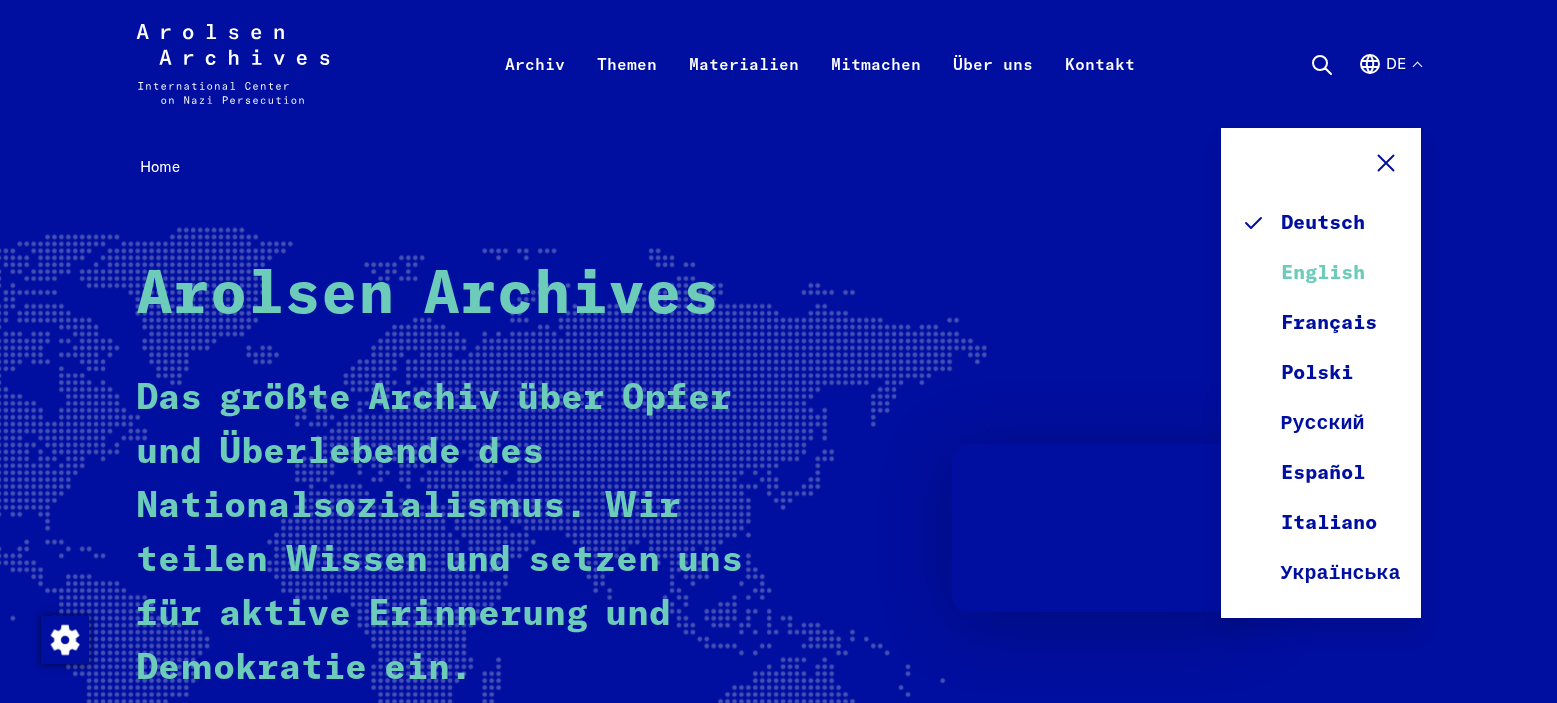 click on "English" at bounding box center (1321, 273) 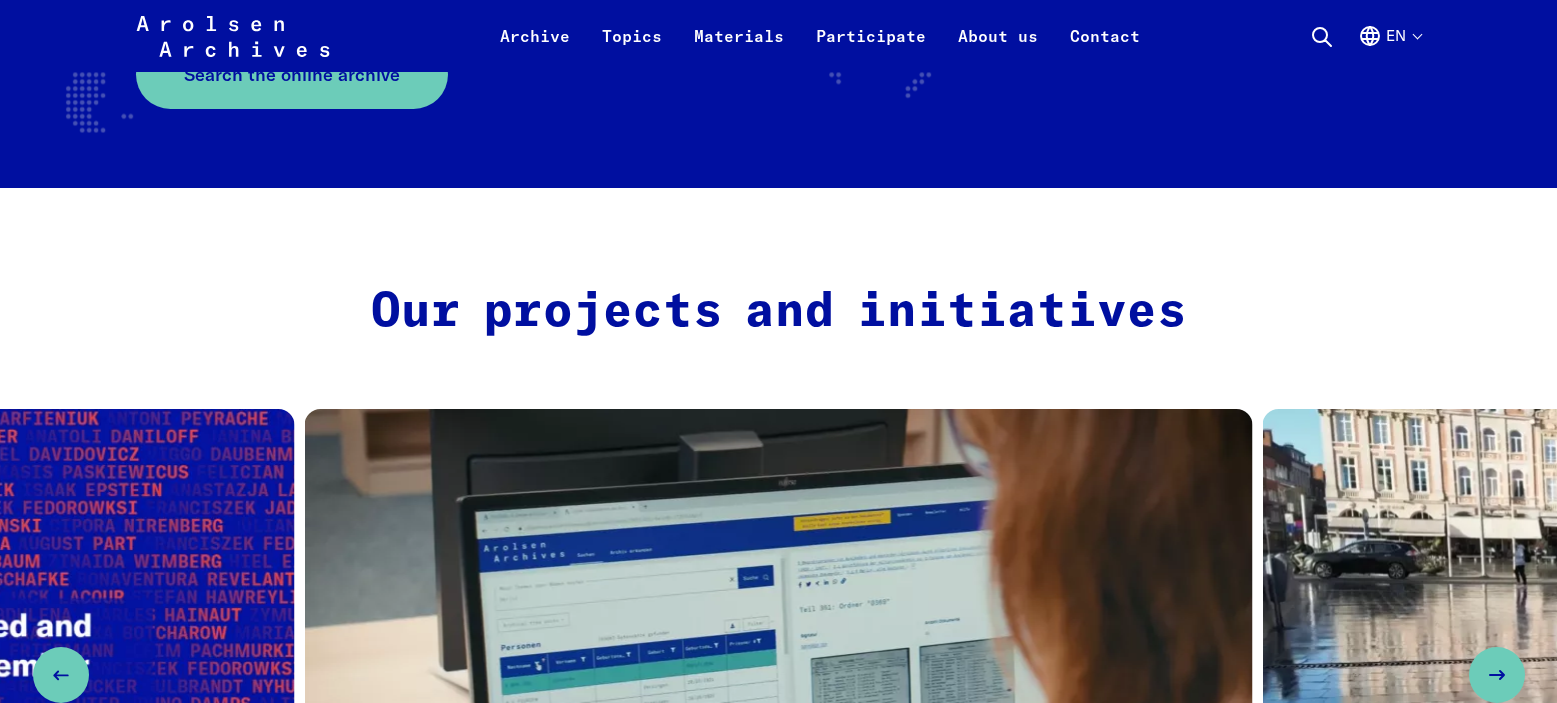 scroll, scrollTop: 700, scrollLeft: 0, axis: vertical 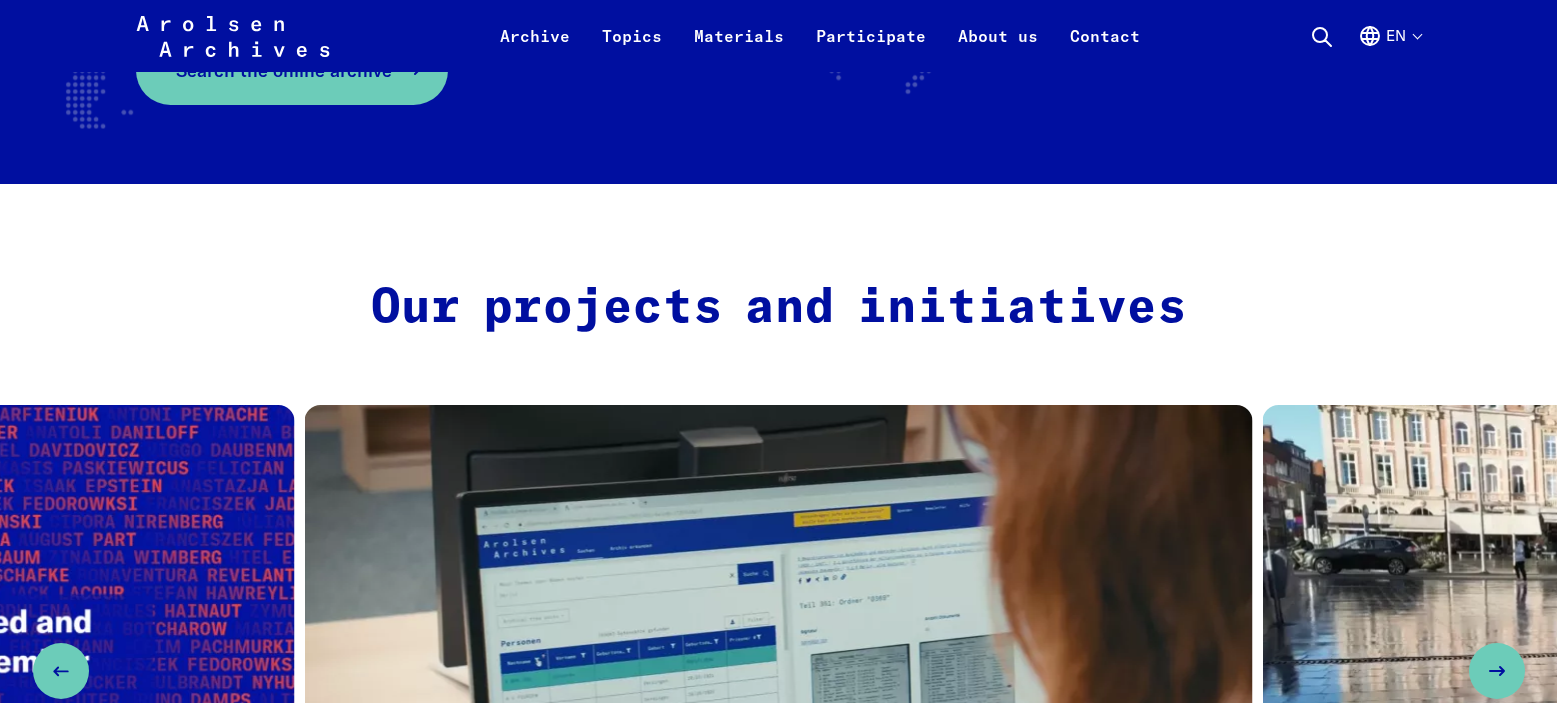 click on "Search the online archive" at bounding box center (292, 70) 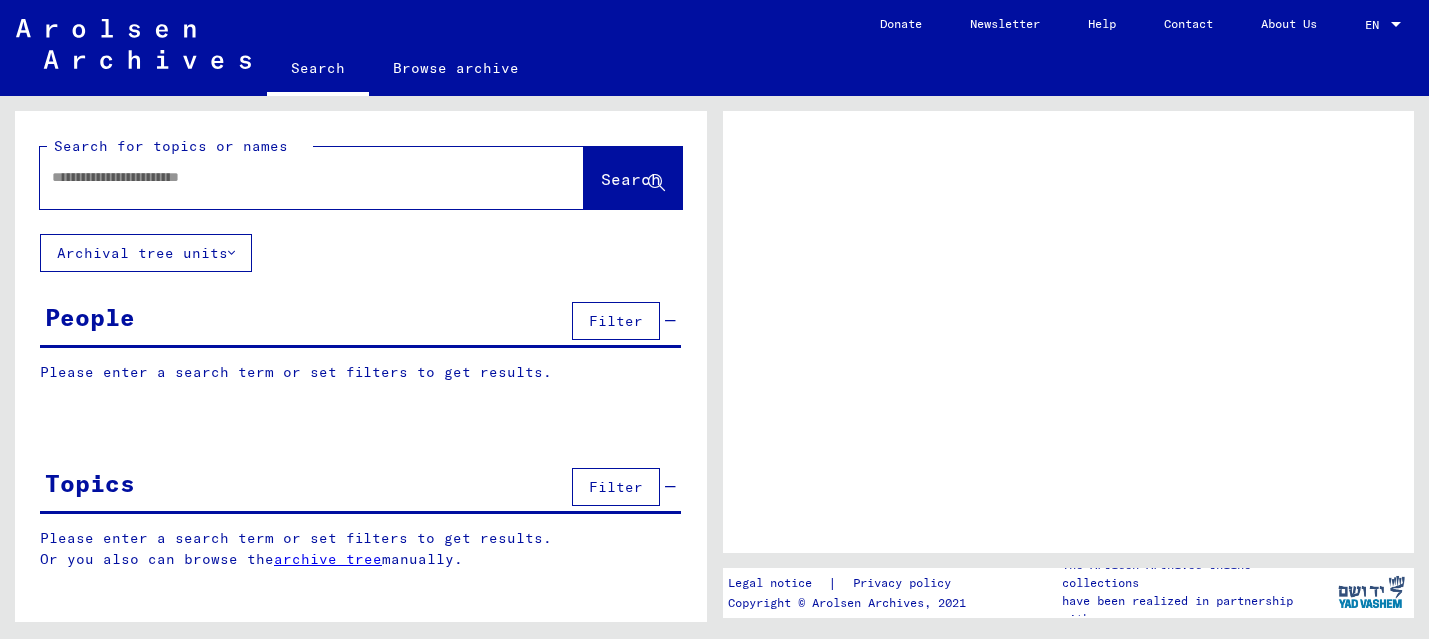 scroll, scrollTop: 0, scrollLeft: 0, axis: both 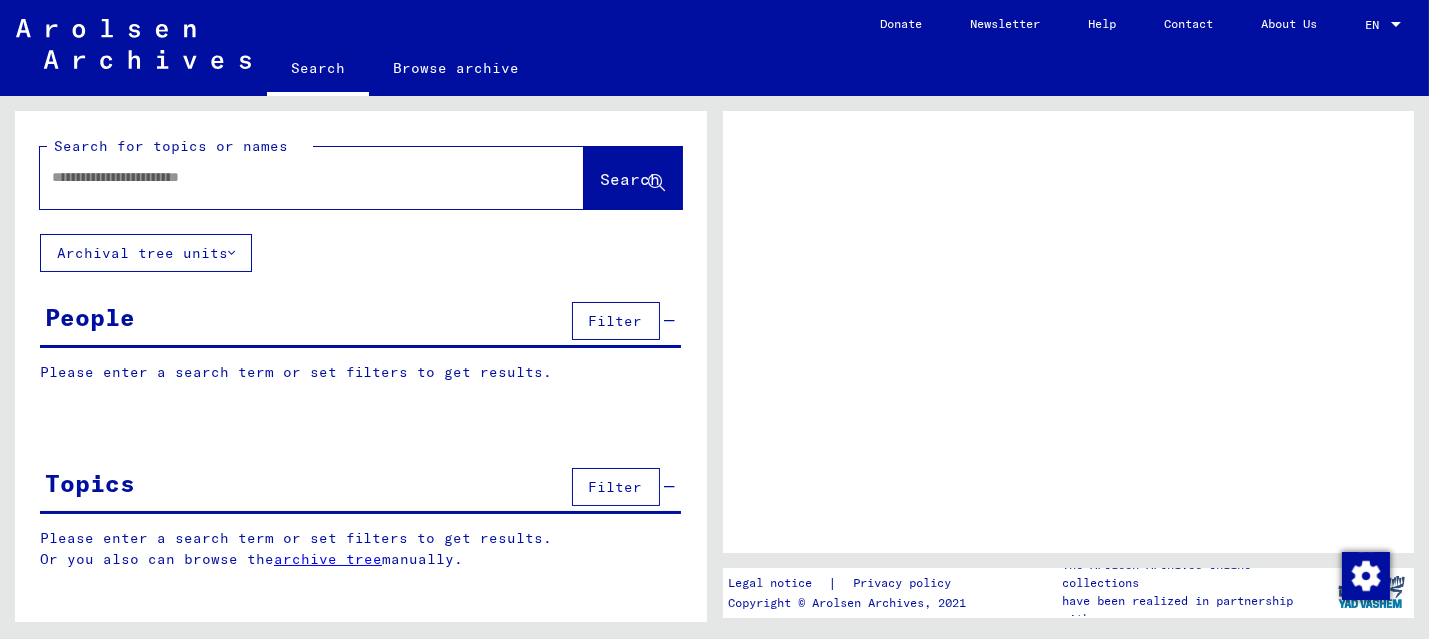 click at bounding box center (294, 177) 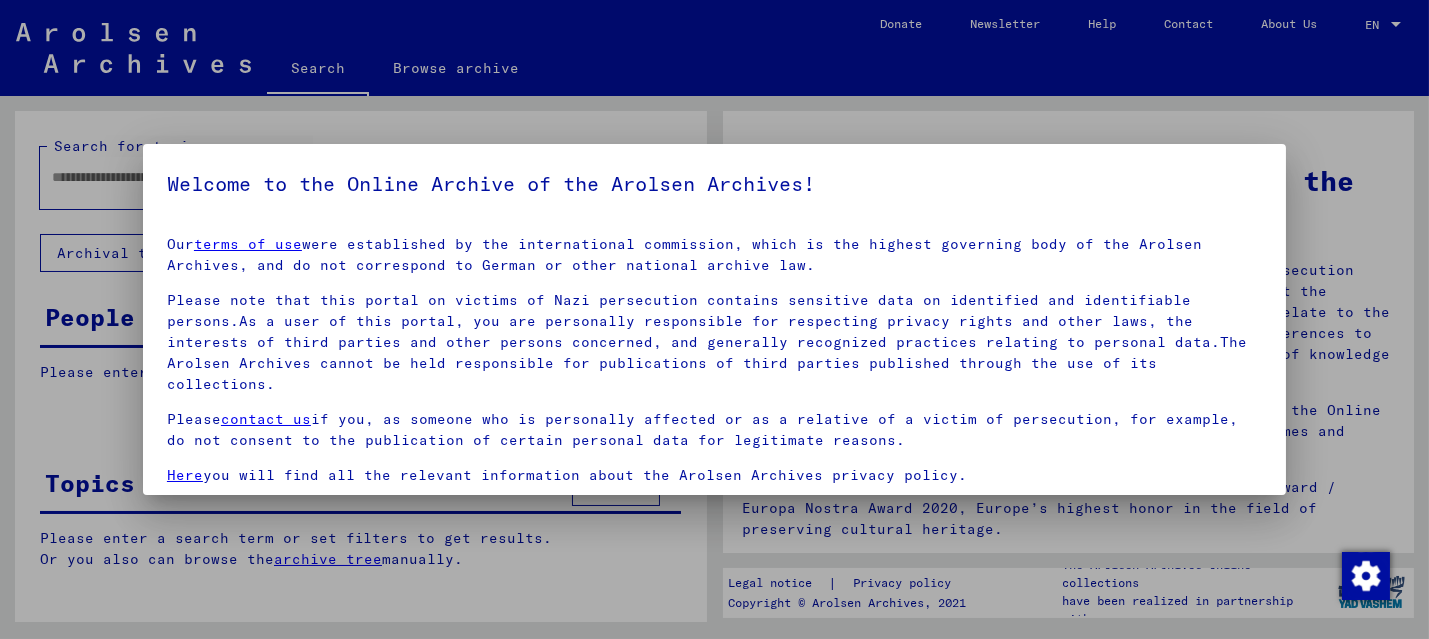 scroll, scrollTop: 40, scrollLeft: 0, axis: vertical 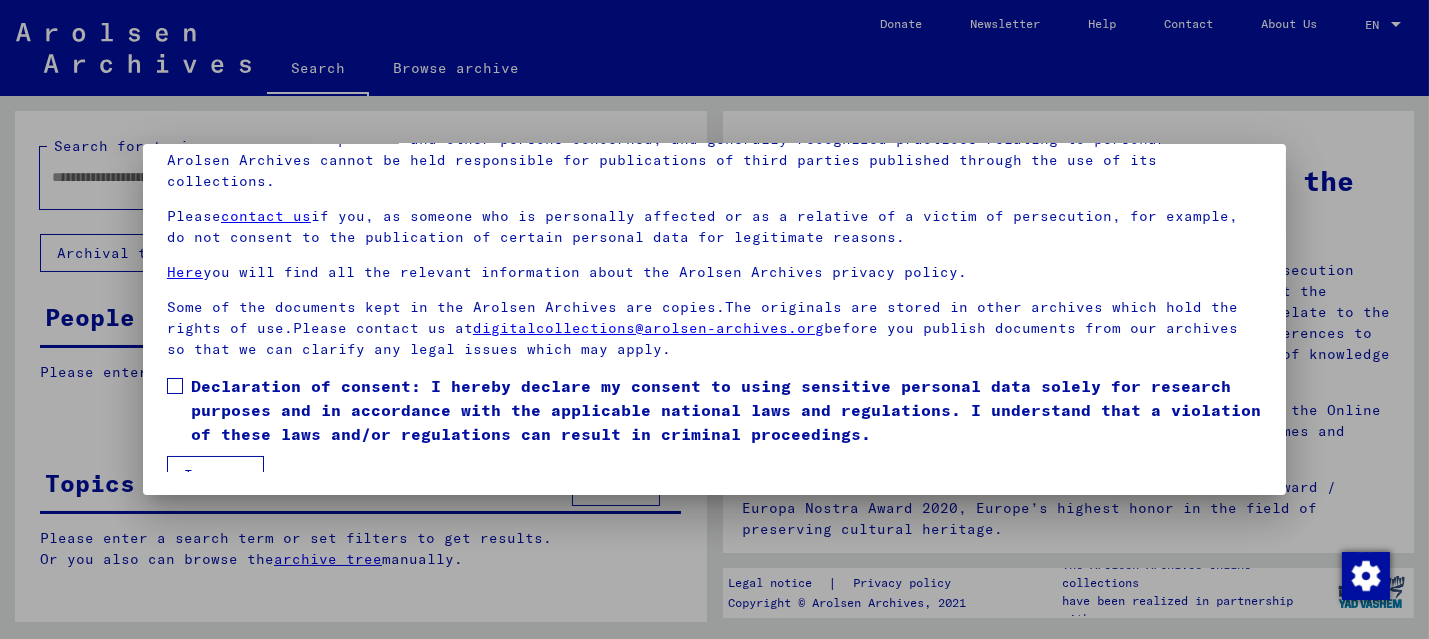 click at bounding box center [175, 386] 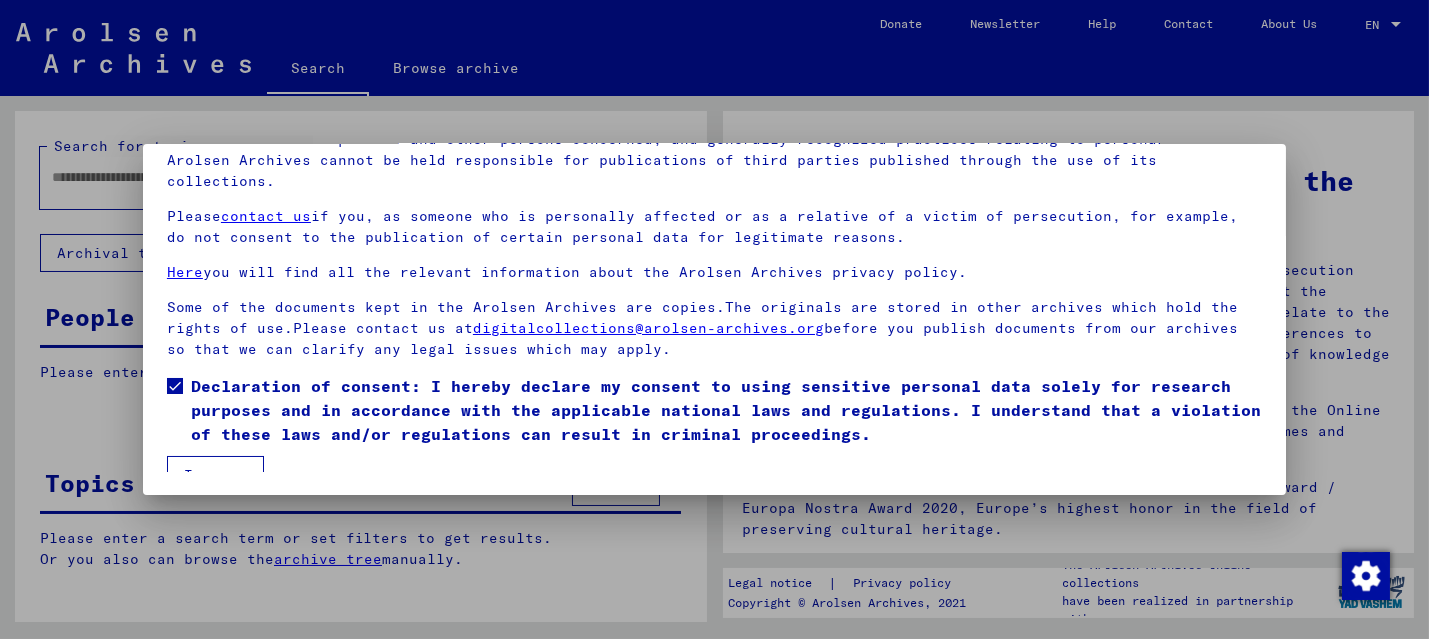 click on "I agree" at bounding box center (215, 475) 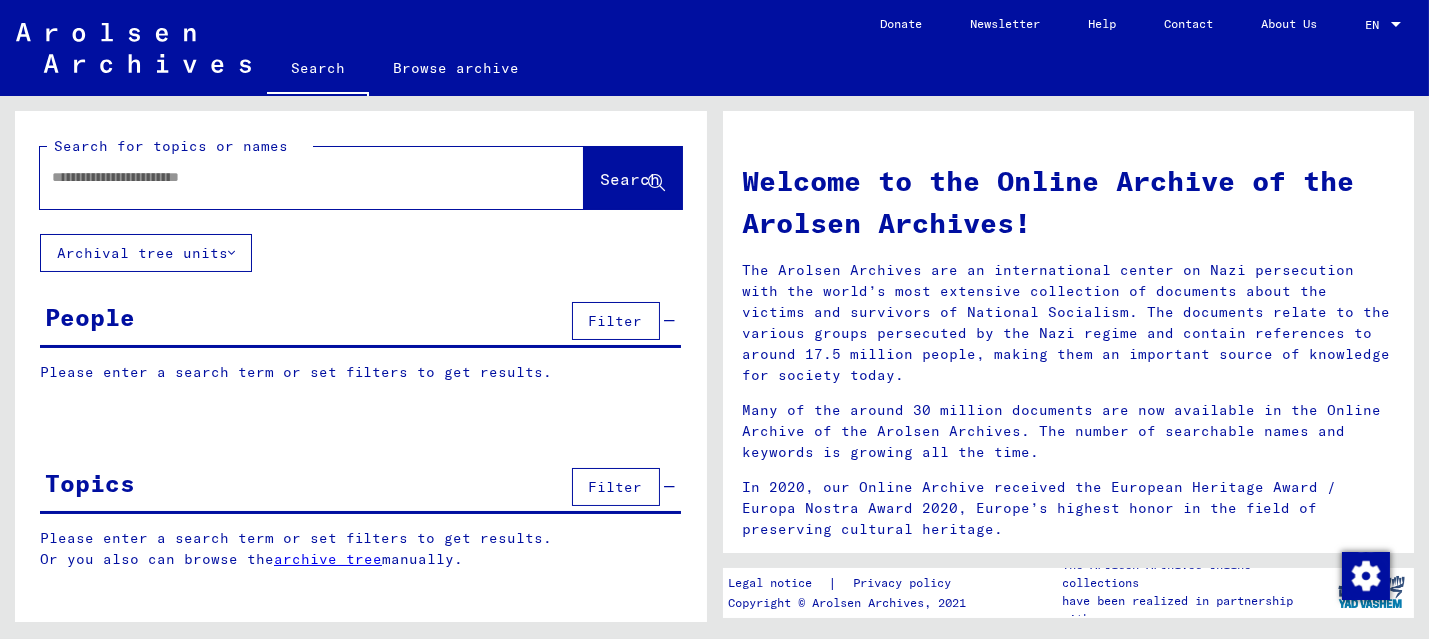 click 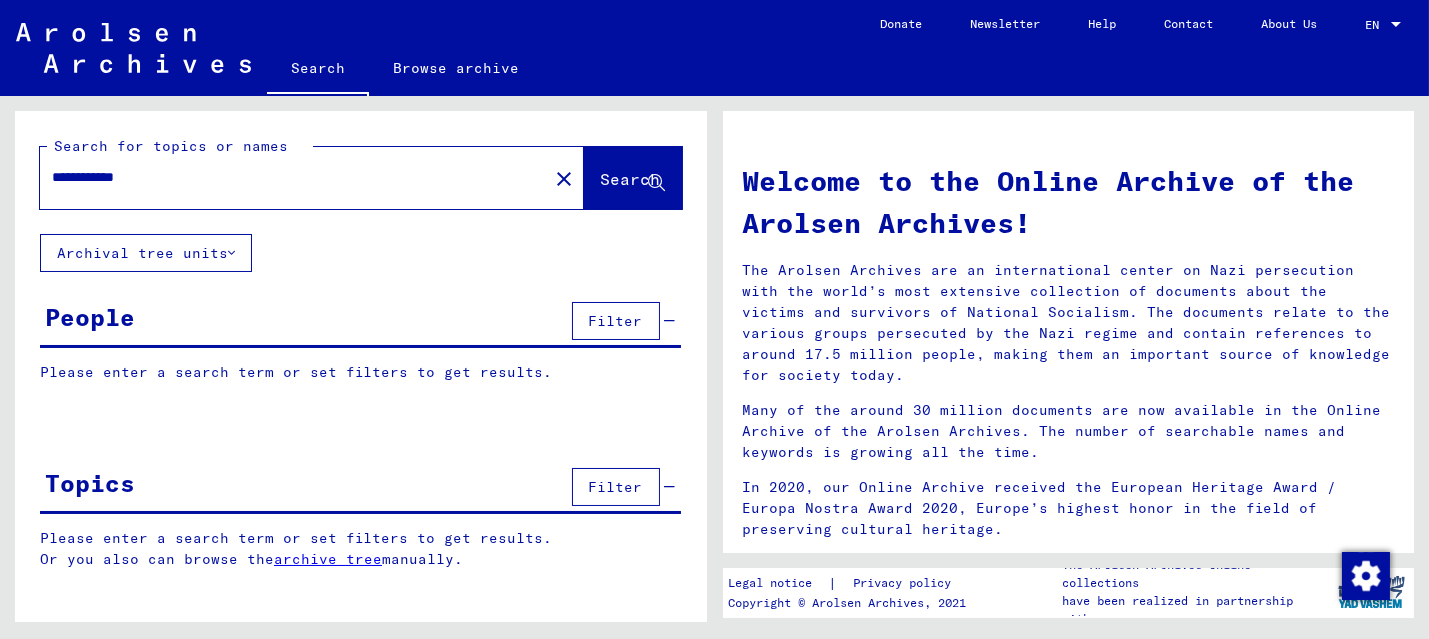 click on "Search" 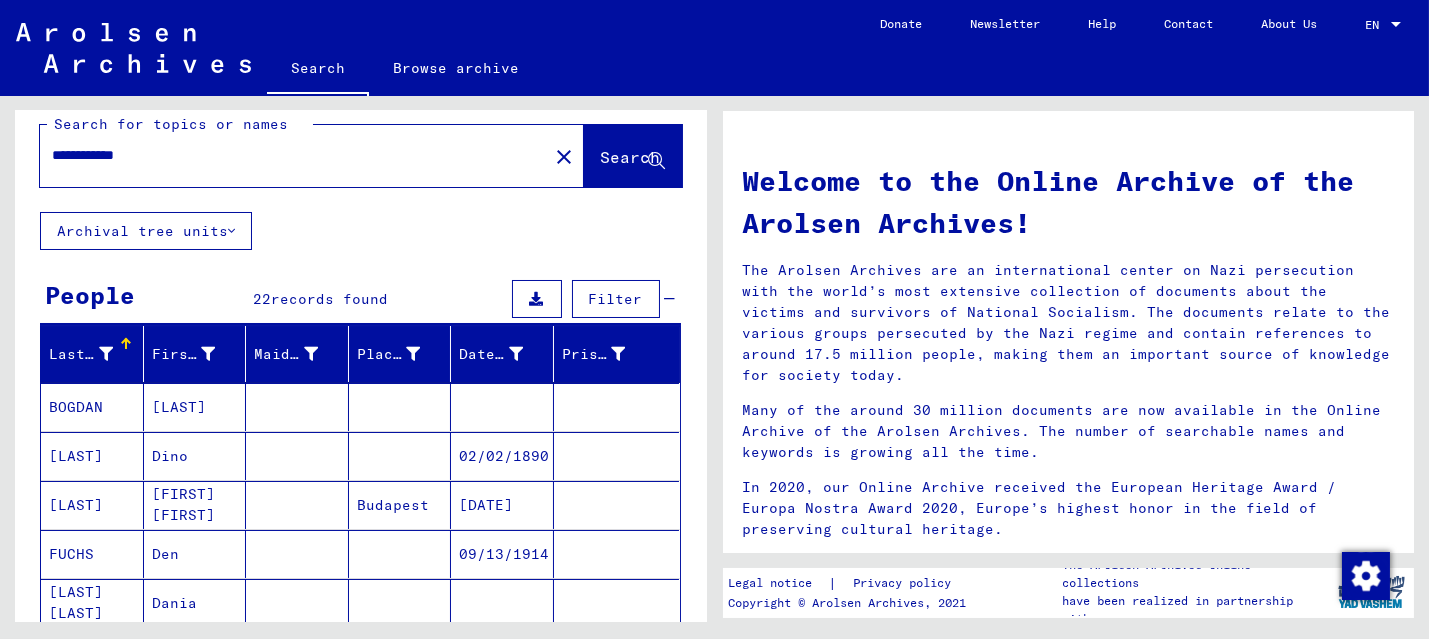scroll, scrollTop: 0, scrollLeft: 0, axis: both 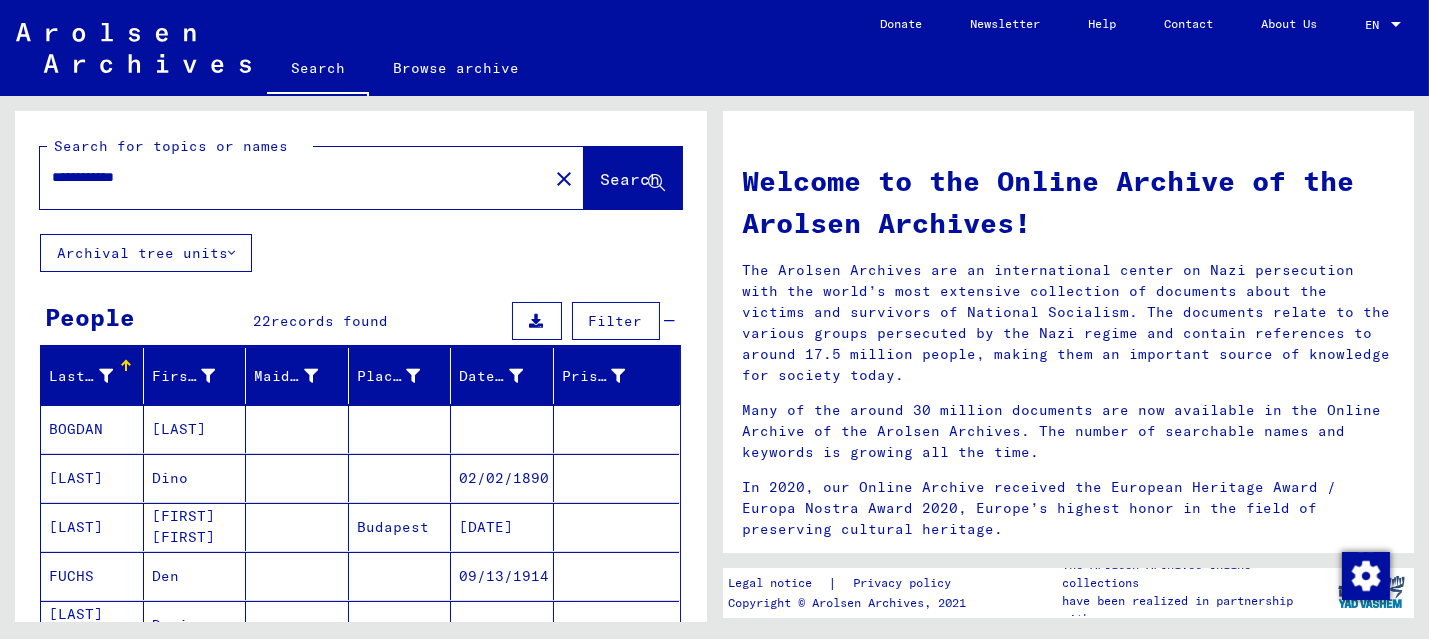 drag, startPoint x: 188, startPoint y: 180, endPoint x: -25, endPoint y: 153, distance: 214.70445 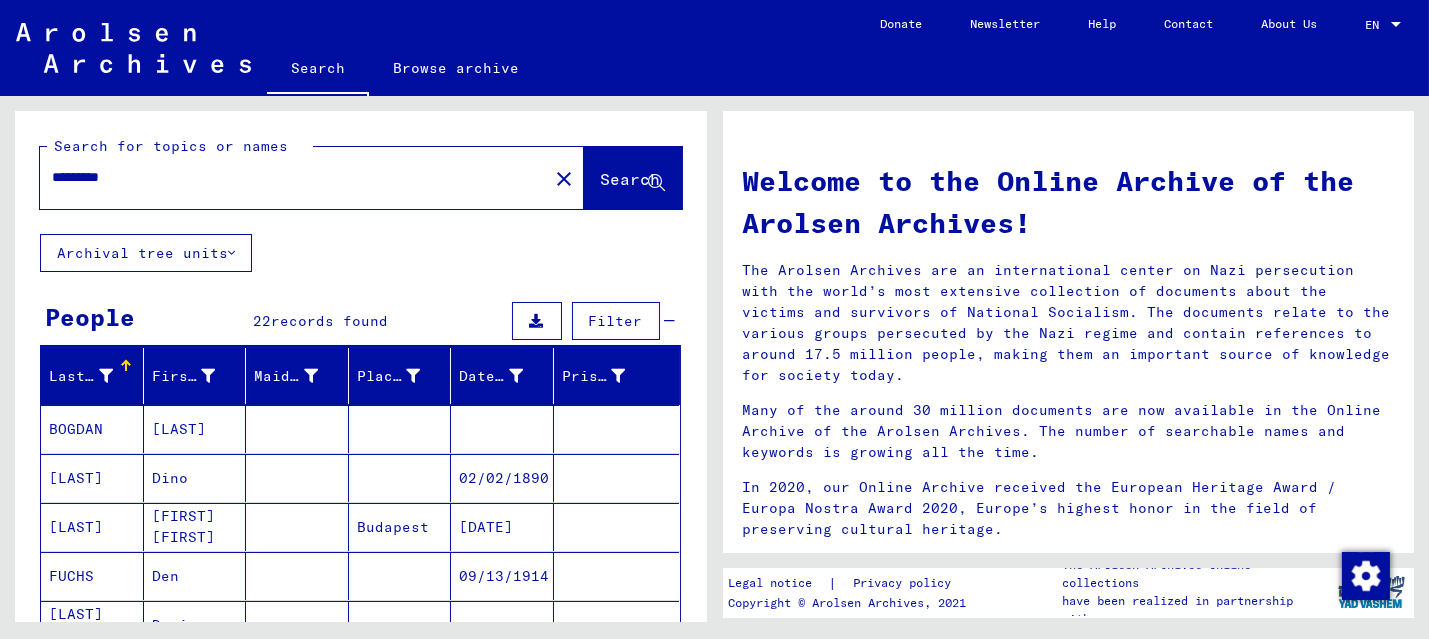 click on "Search" 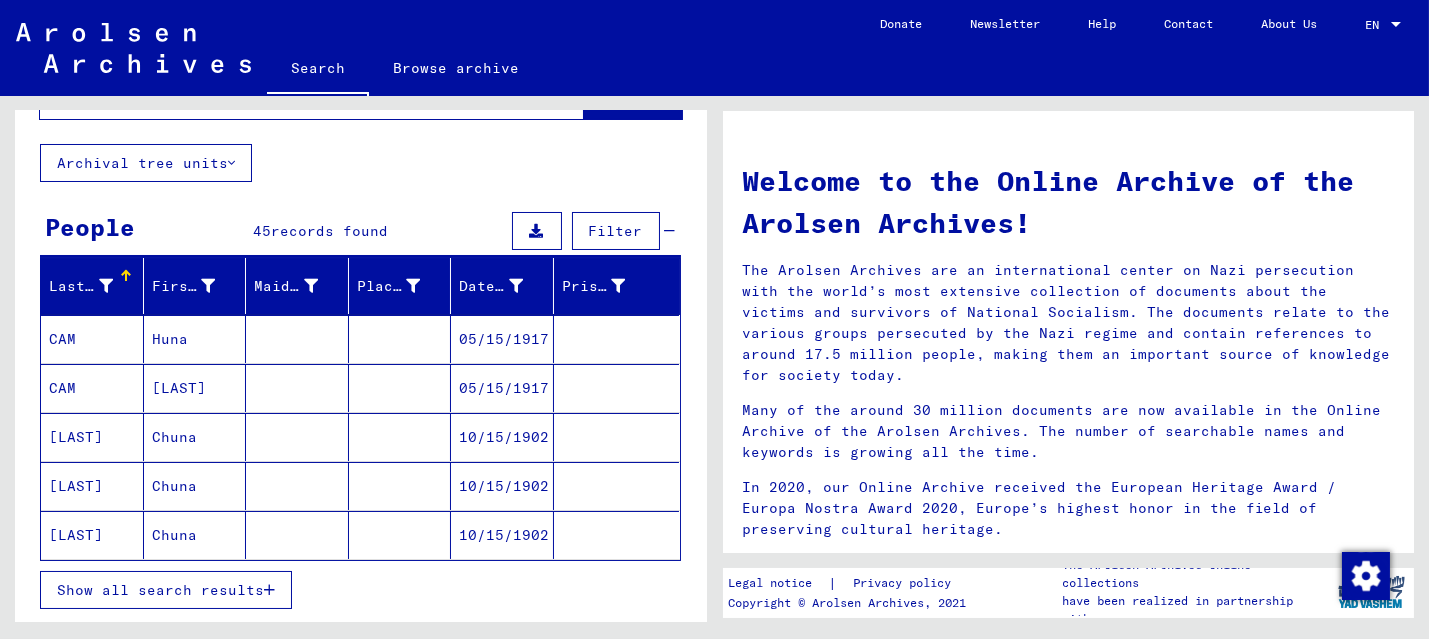 scroll, scrollTop: 0, scrollLeft: 0, axis: both 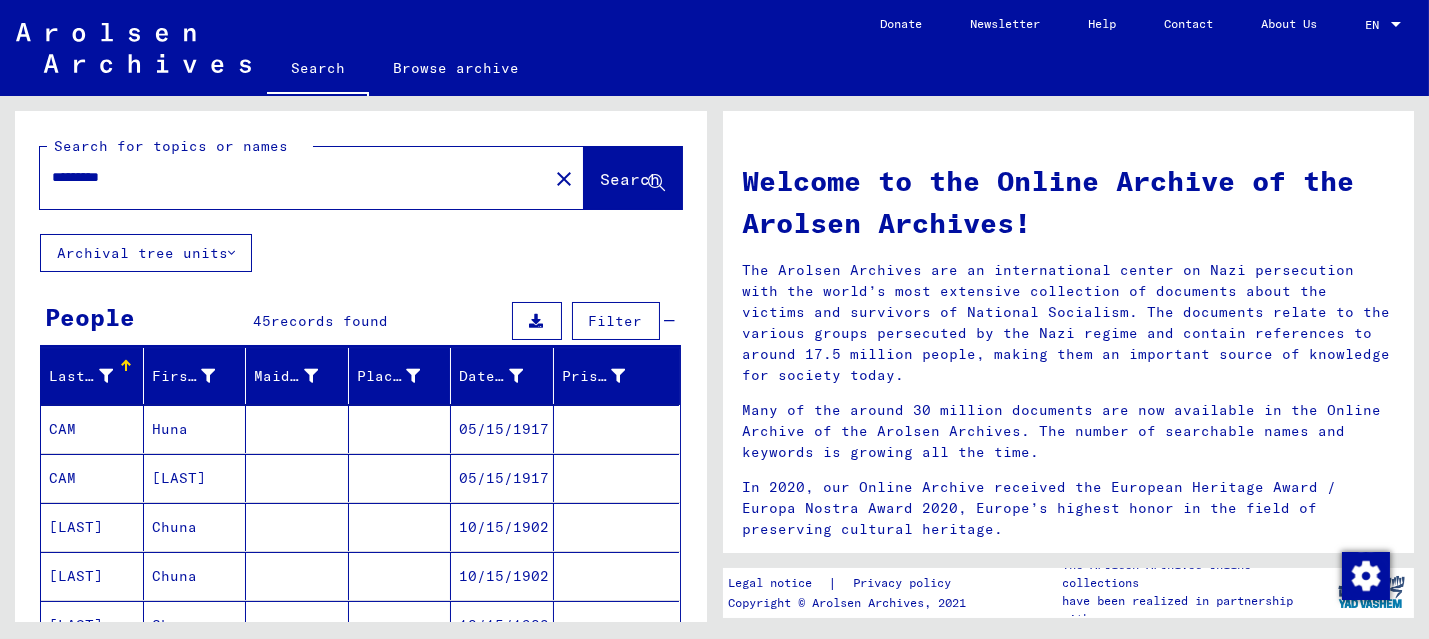 drag, startPoint x: 130, startPoint y: 176, endPoint x: -22, endPoint y: 168, distance: 152.21039 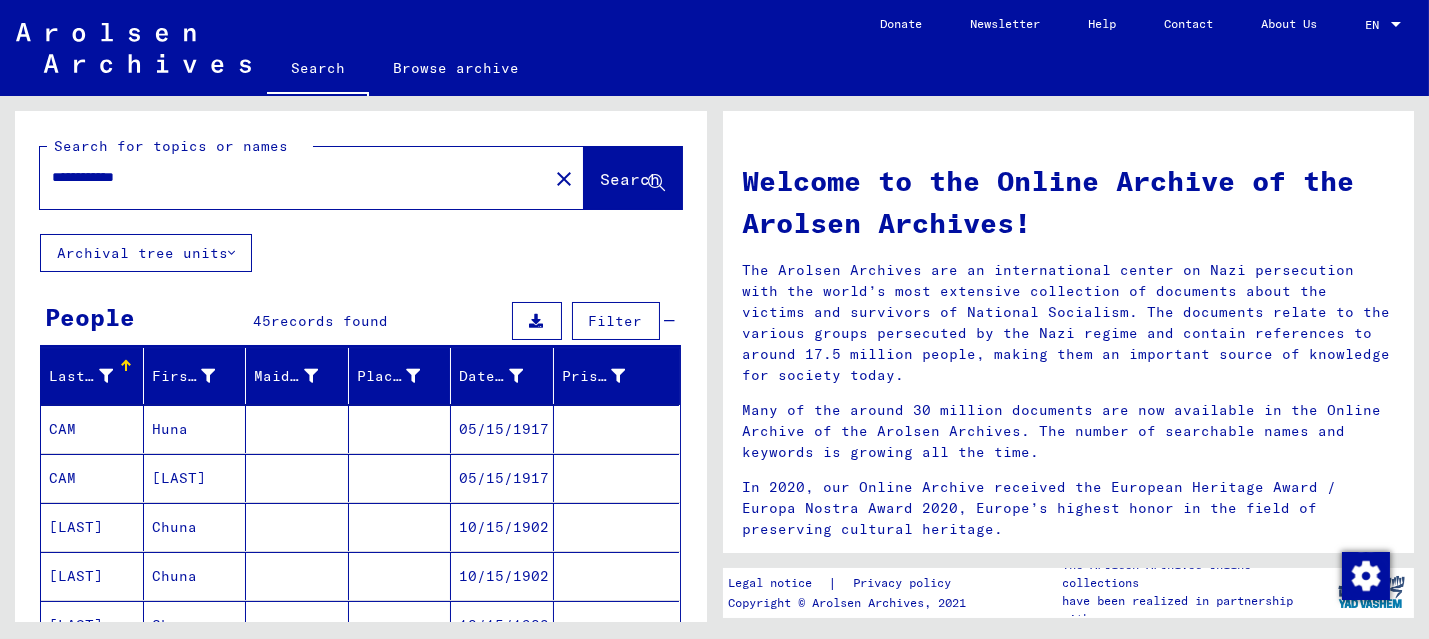 type on "**********" 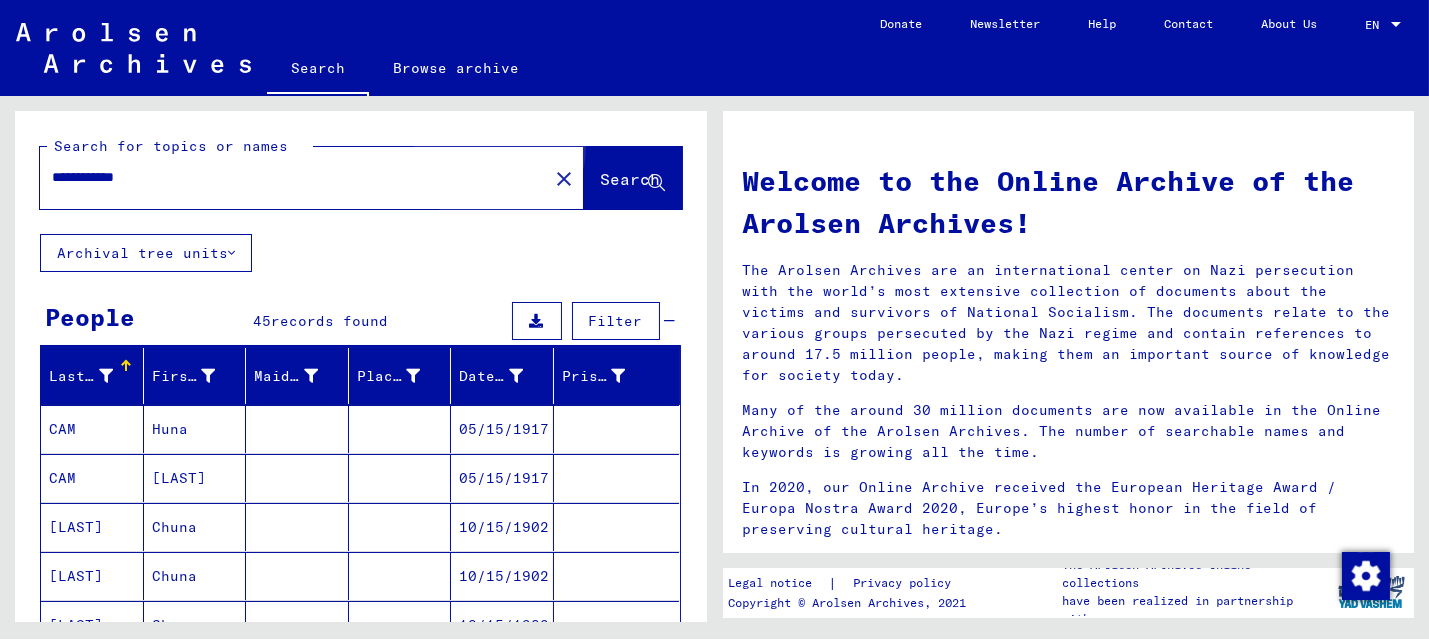 click on "Search" 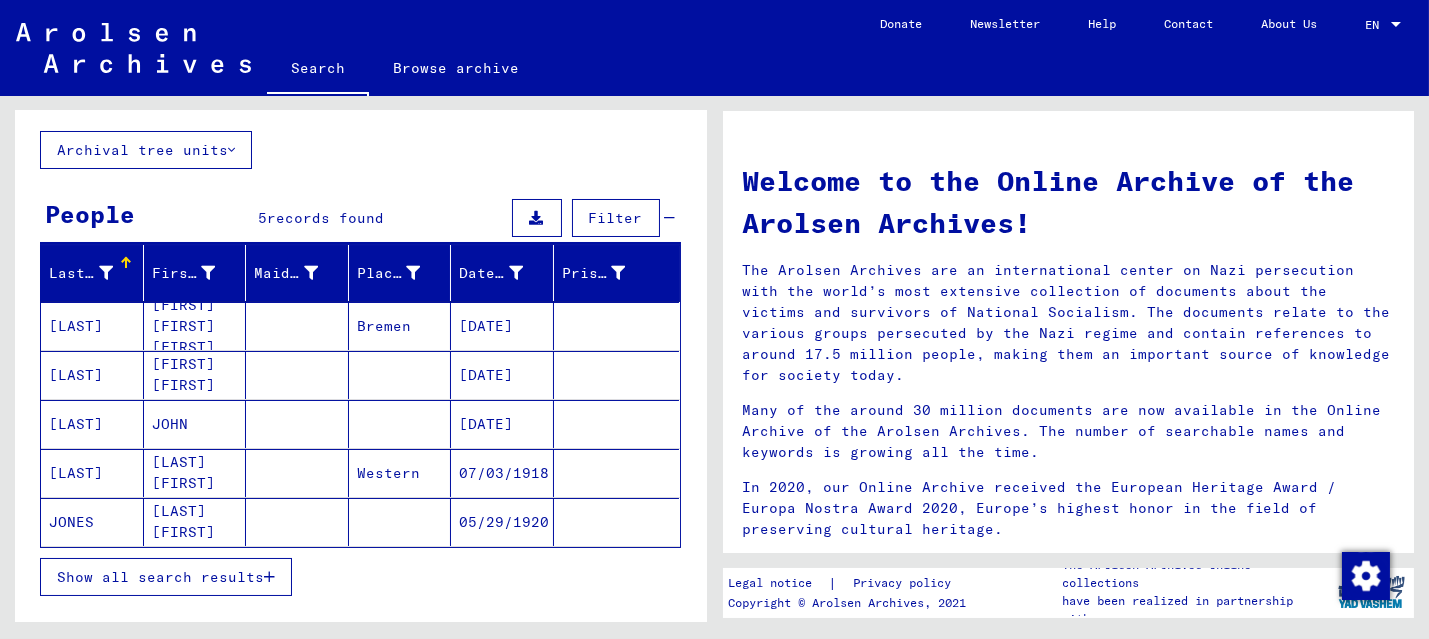 scroll, scrollTop: 181, scrollLeft: 0, axis: vertical 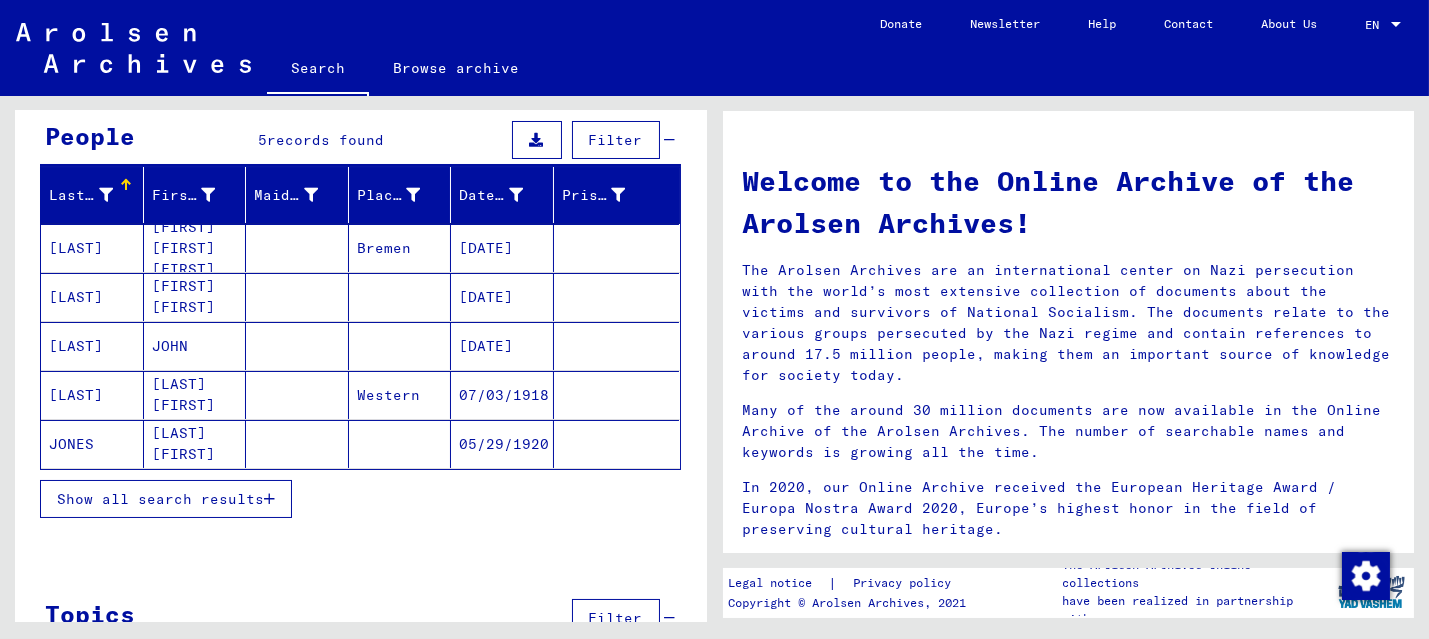 click on "DANIELS" at bounding box center [92, 395] 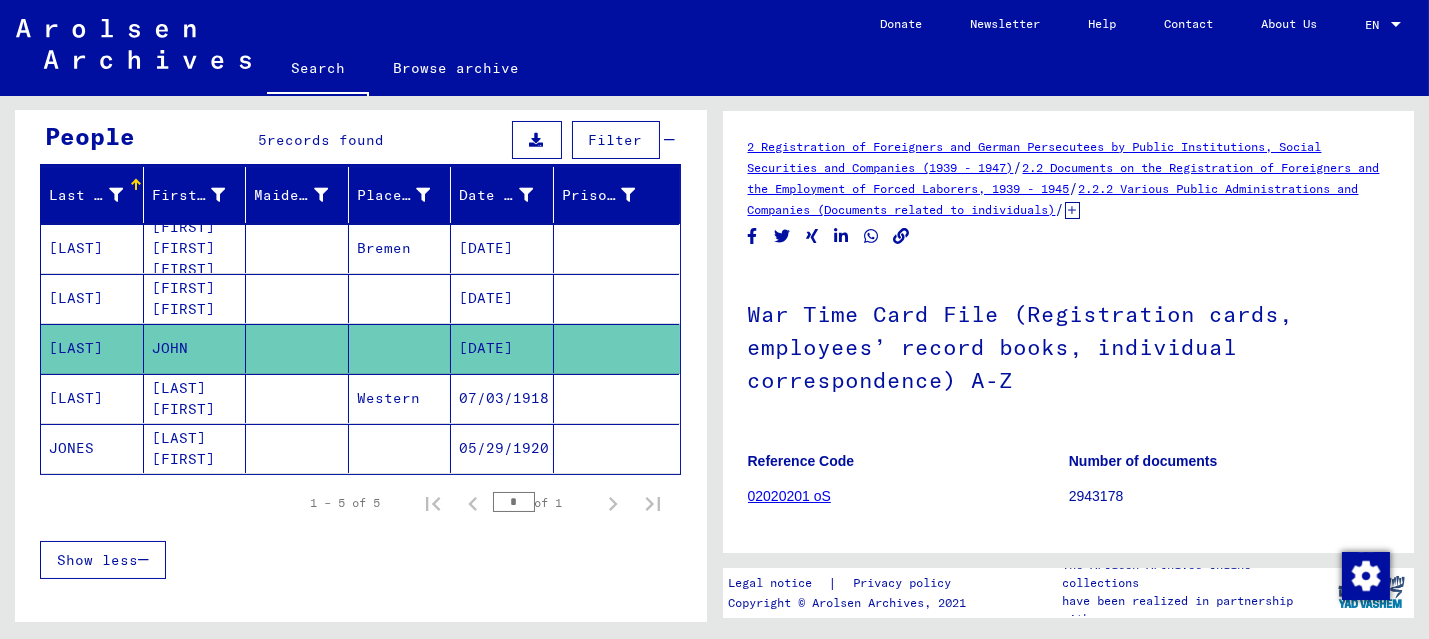 scroll, scrollTop: 0, scrollLeft: 0, axis: both 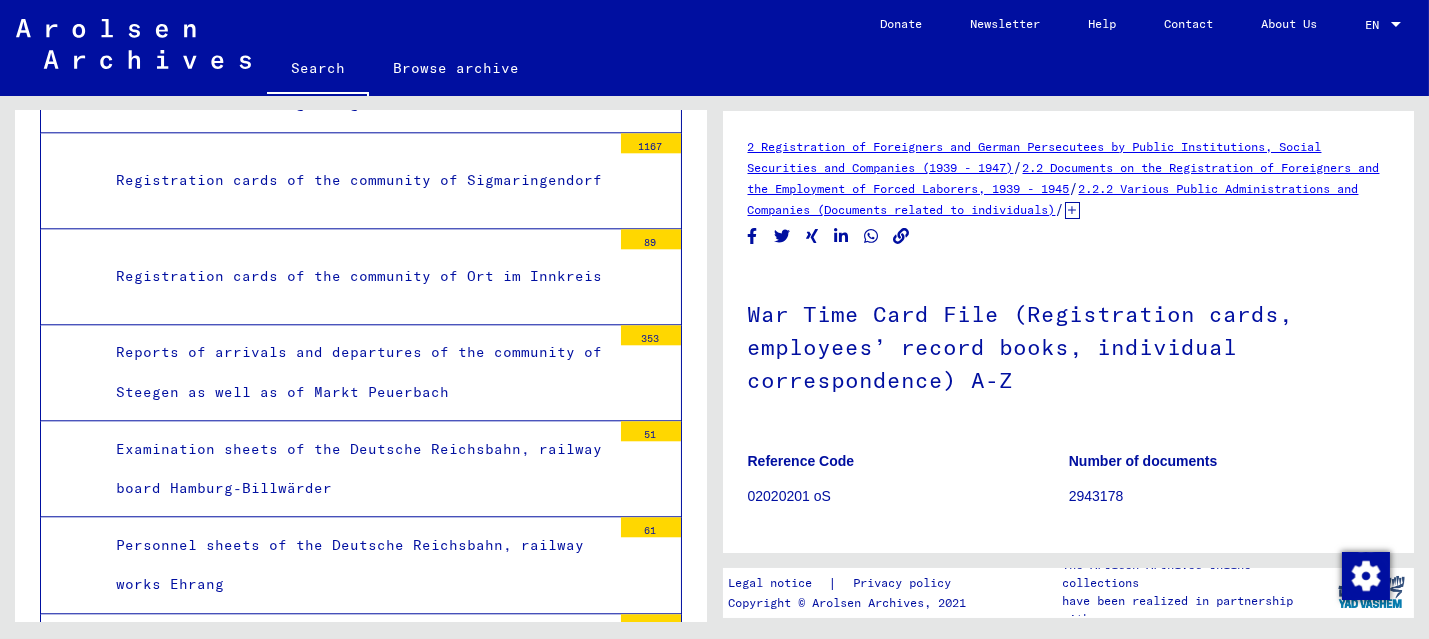 click on "Search" 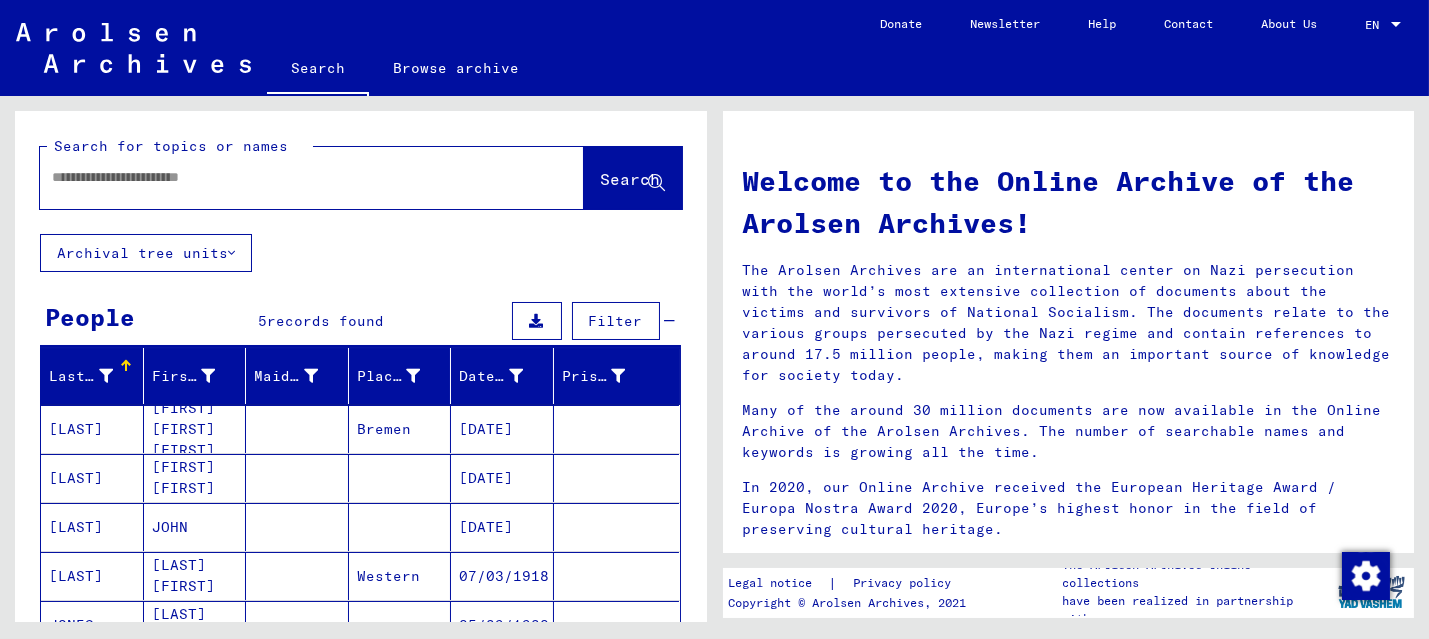 click on "DANIELS" at bounding box center [92, 576] 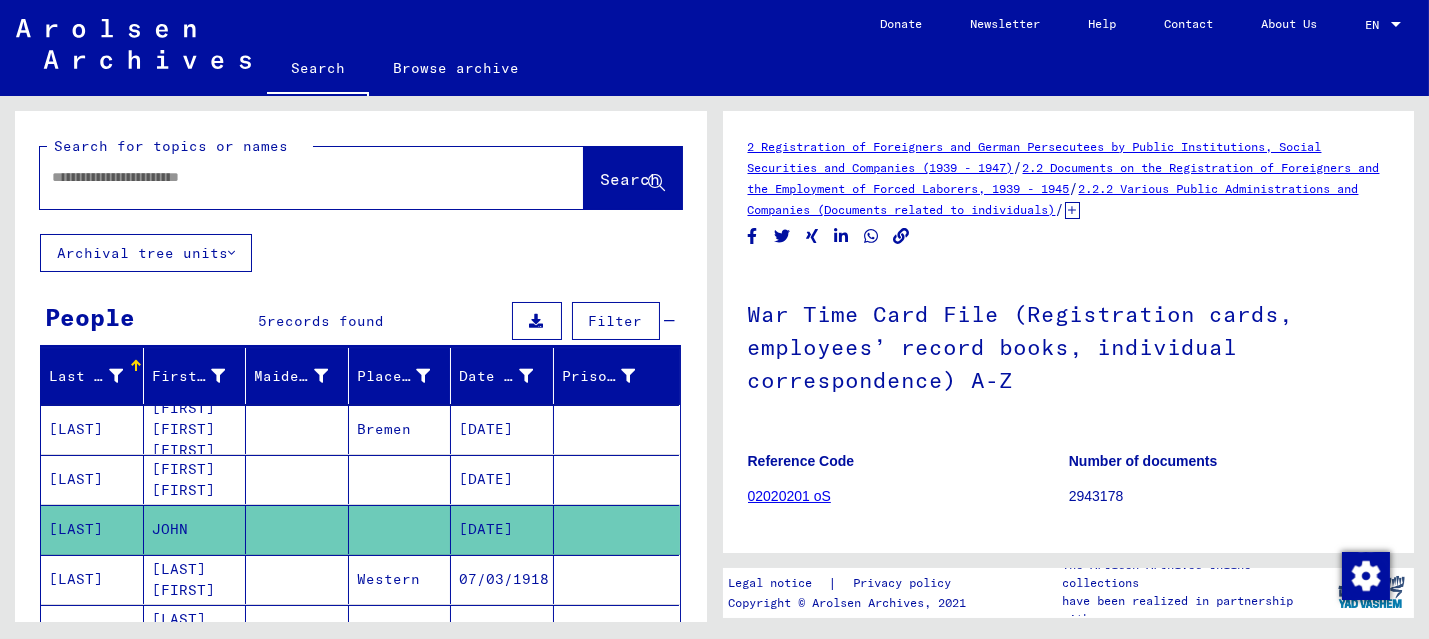 scroll, scrollTop: 0, scrollLeft: 0, axis: both 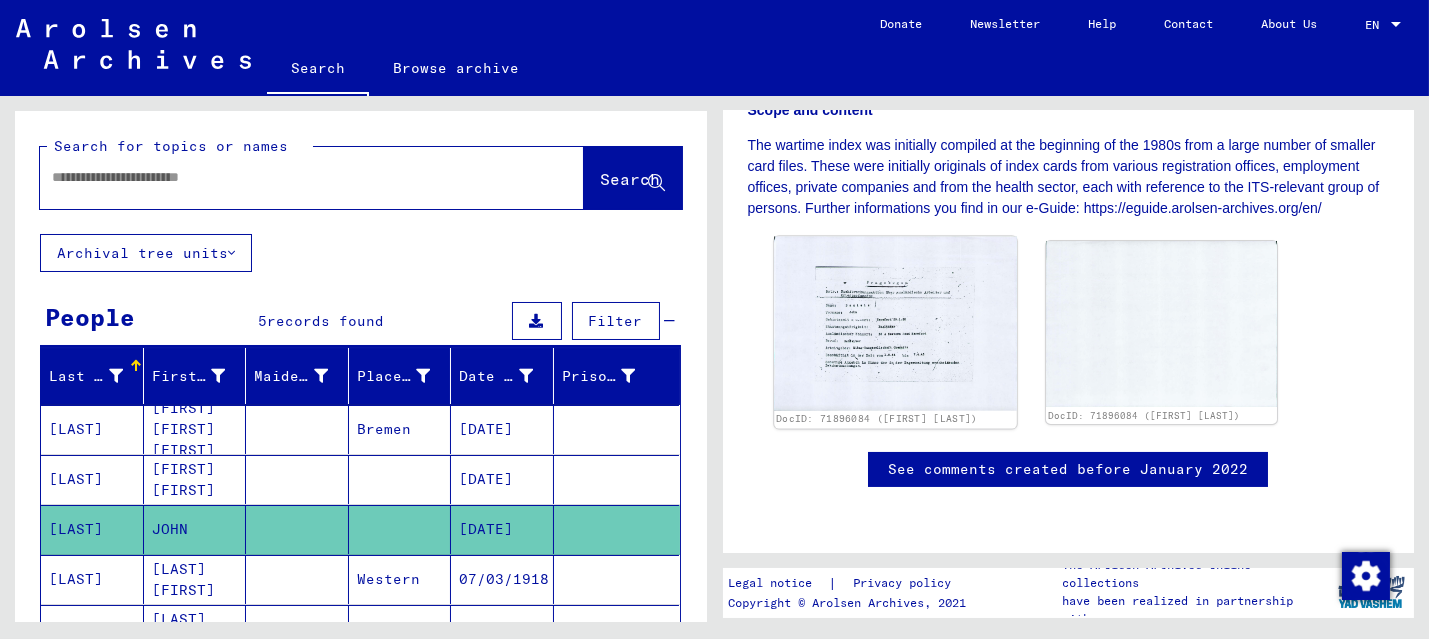 click 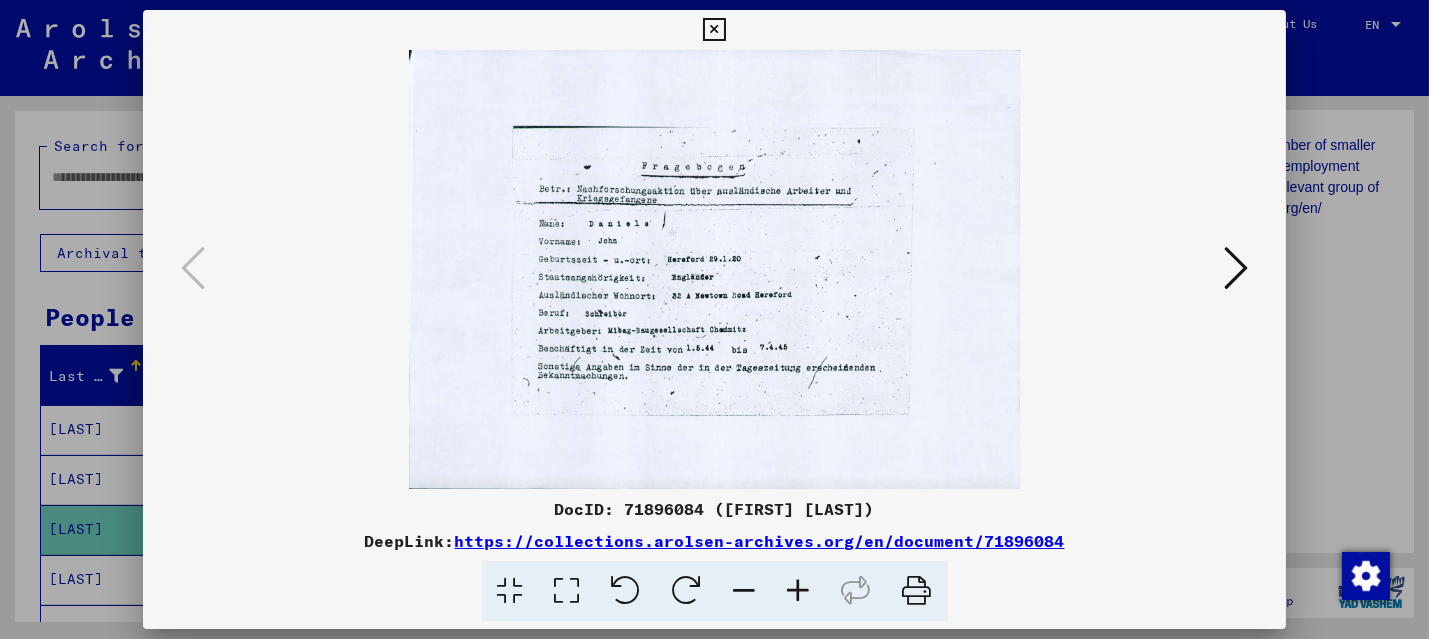 type 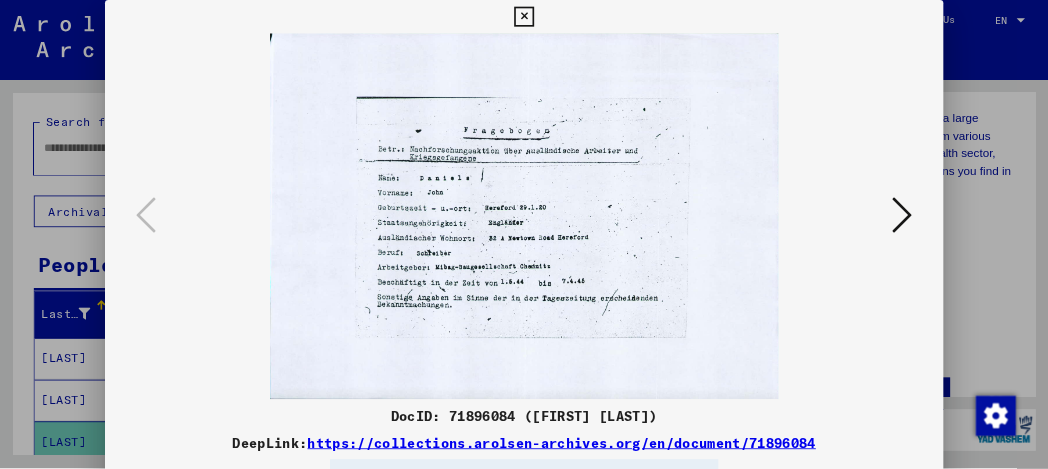 scroll, scrollTop: 454, scrollLeft: 0, axis: vertical 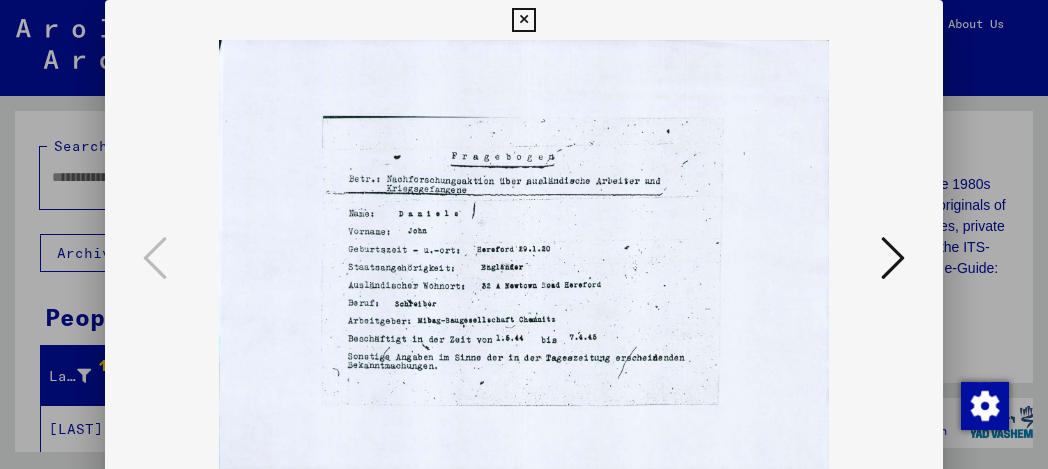 click at bounding box center (893, 258) 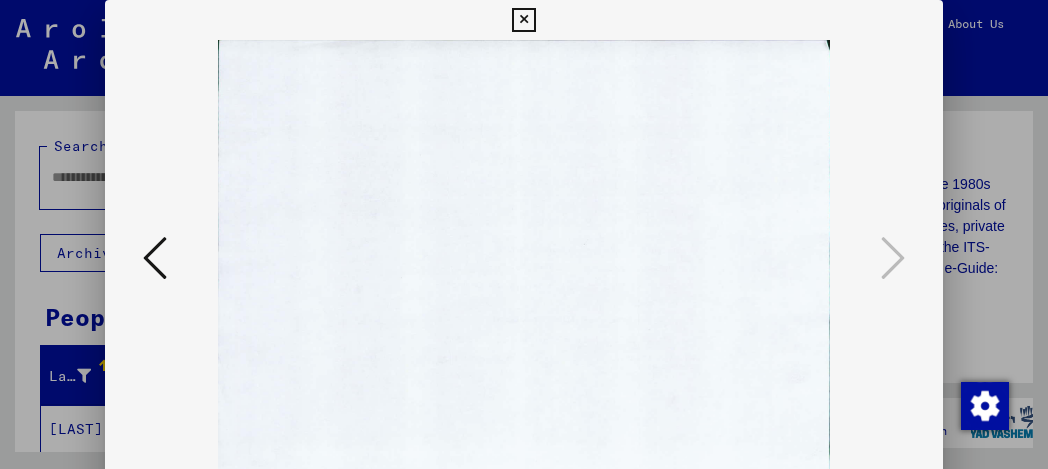 click at bounding box center [155, 258] 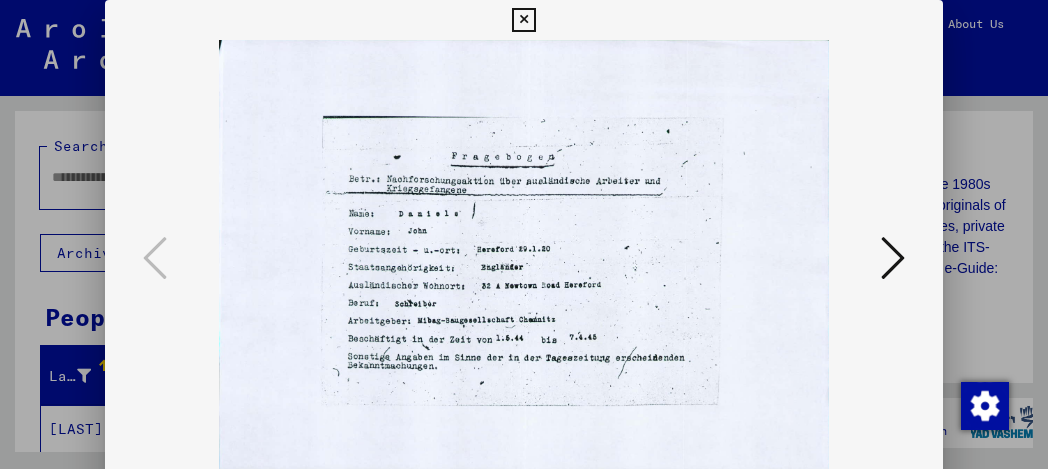 click at bounding box center [523, 20] 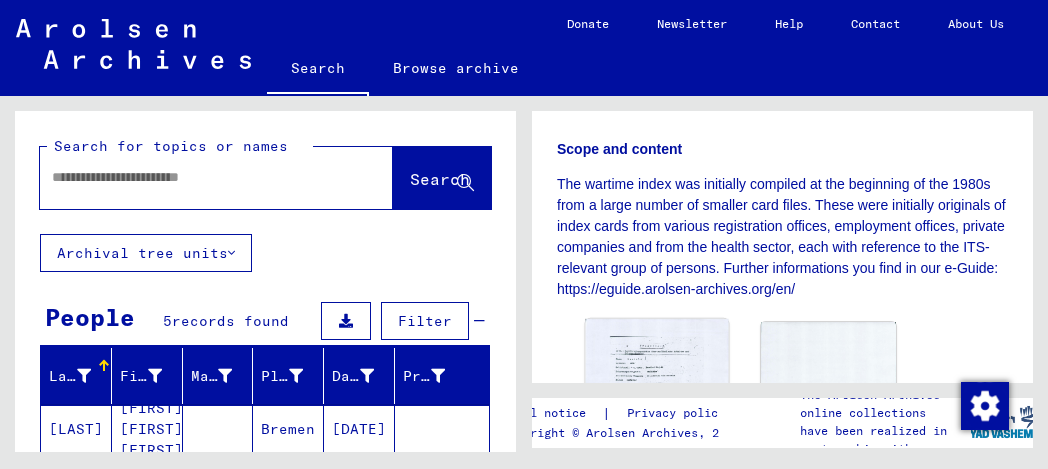 scroll, scrollTop: 521, scrollLeft: 0, axis: vertical 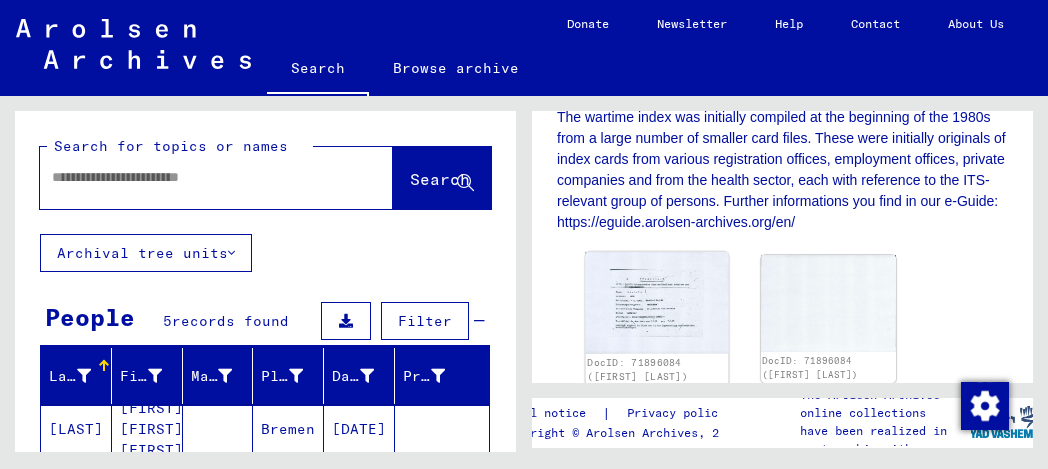 click 